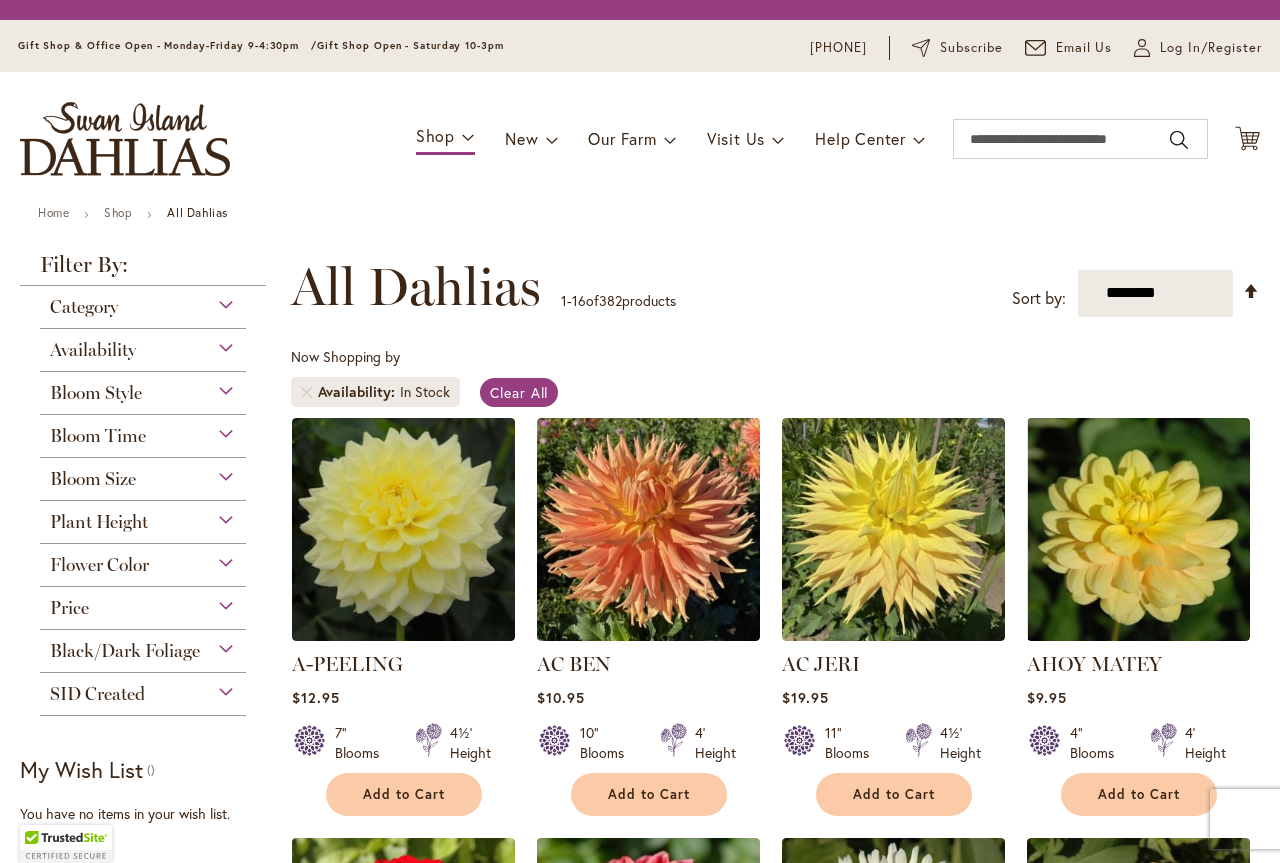 scroll, scrollTop: 0, scrollLeft: 0, axis: both 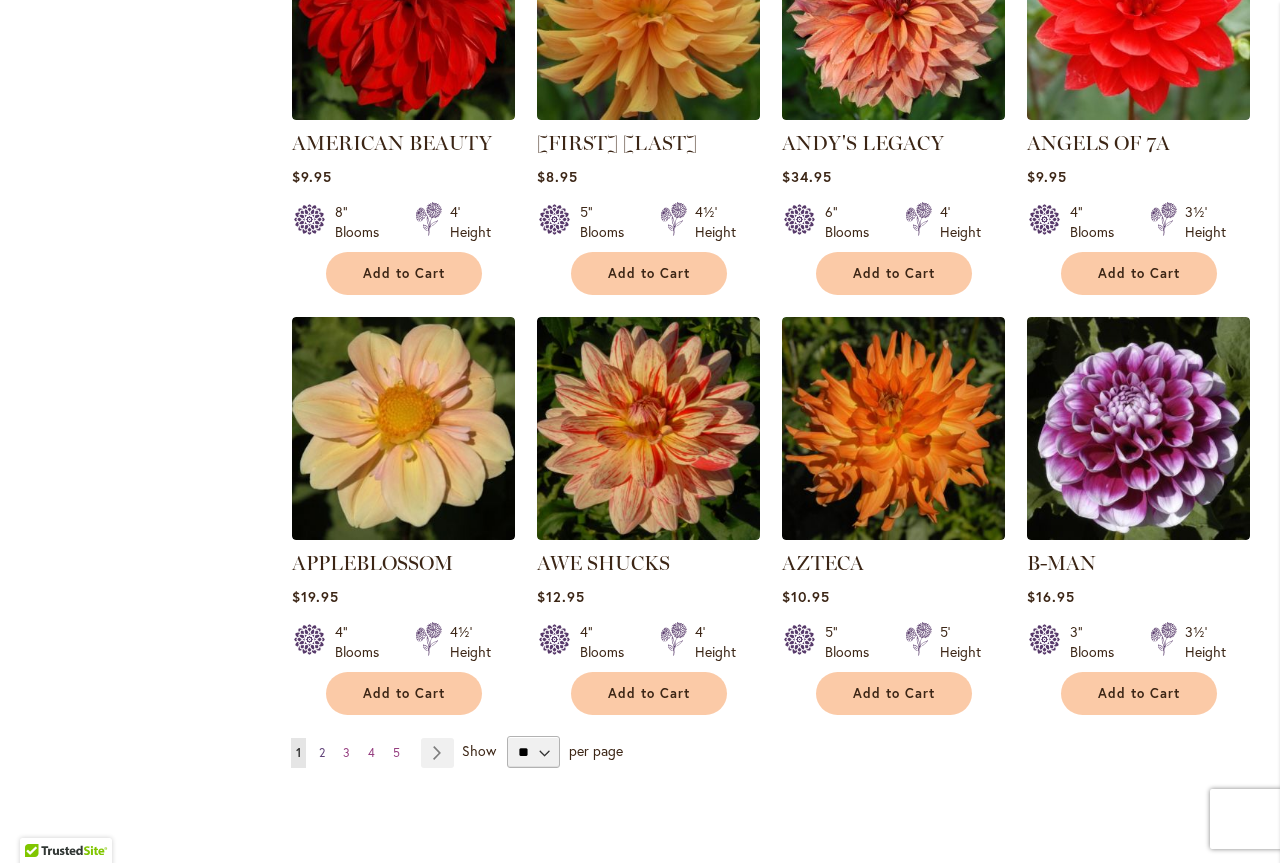 click on "2" at bounding box center [322, 752] 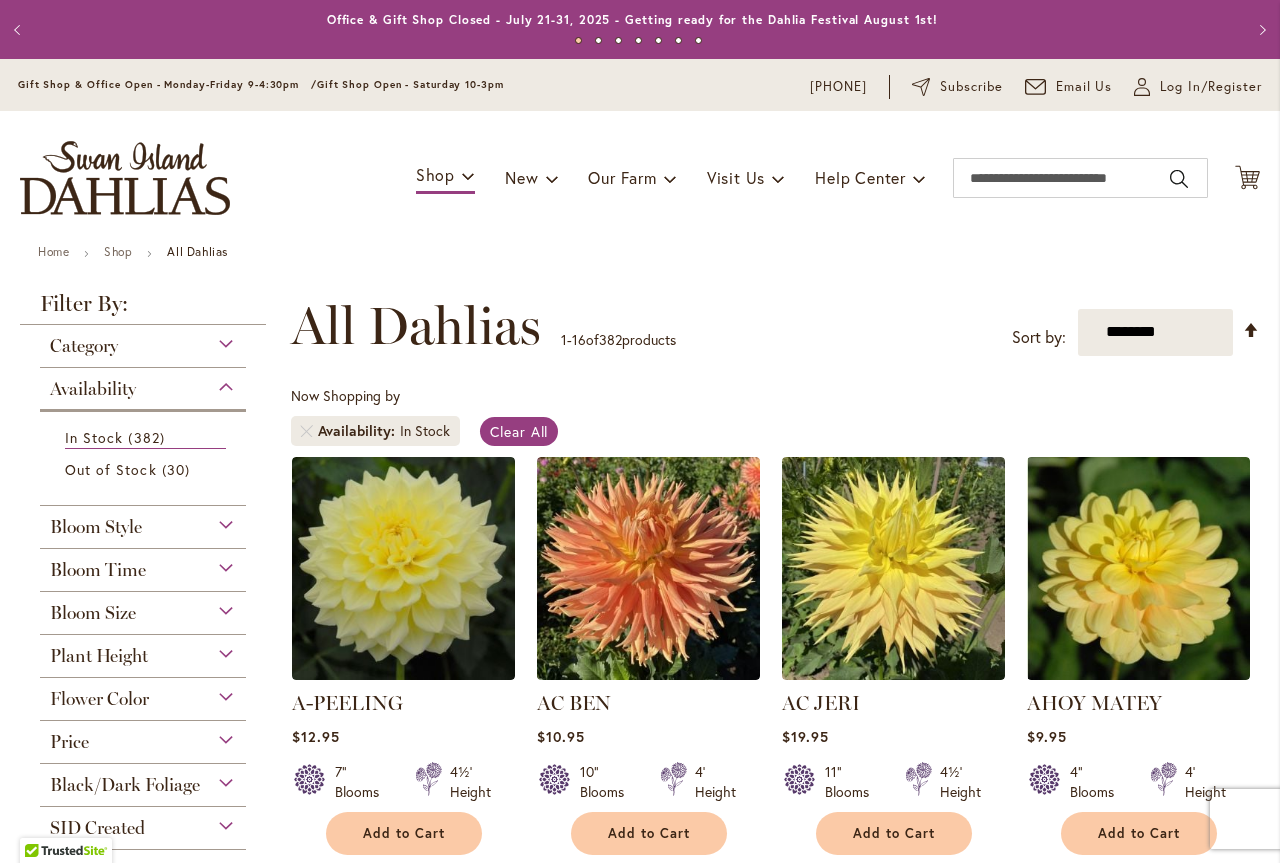 scroll, scrollTop: 0, scrollLeft: 0, axis: both 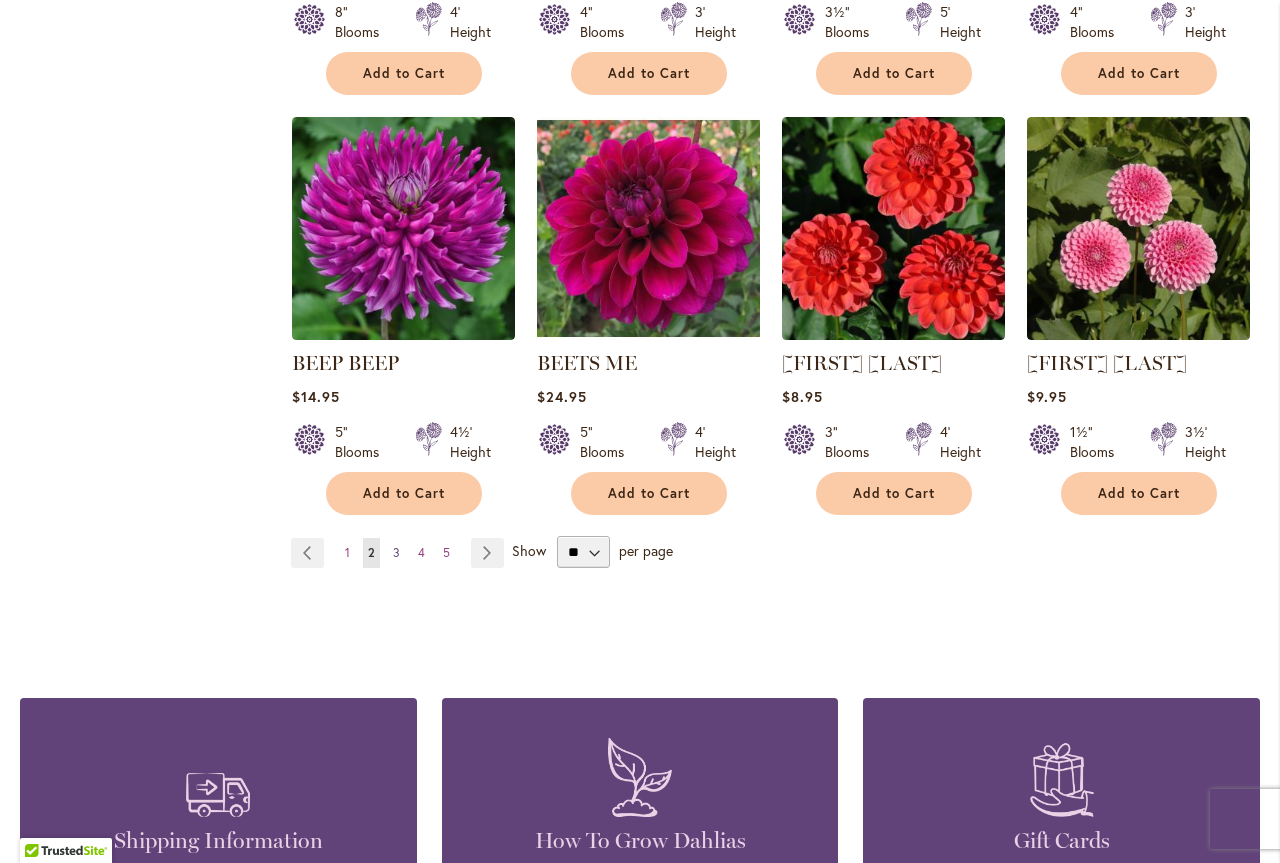 click on "3" at bounding box center (396, 552) 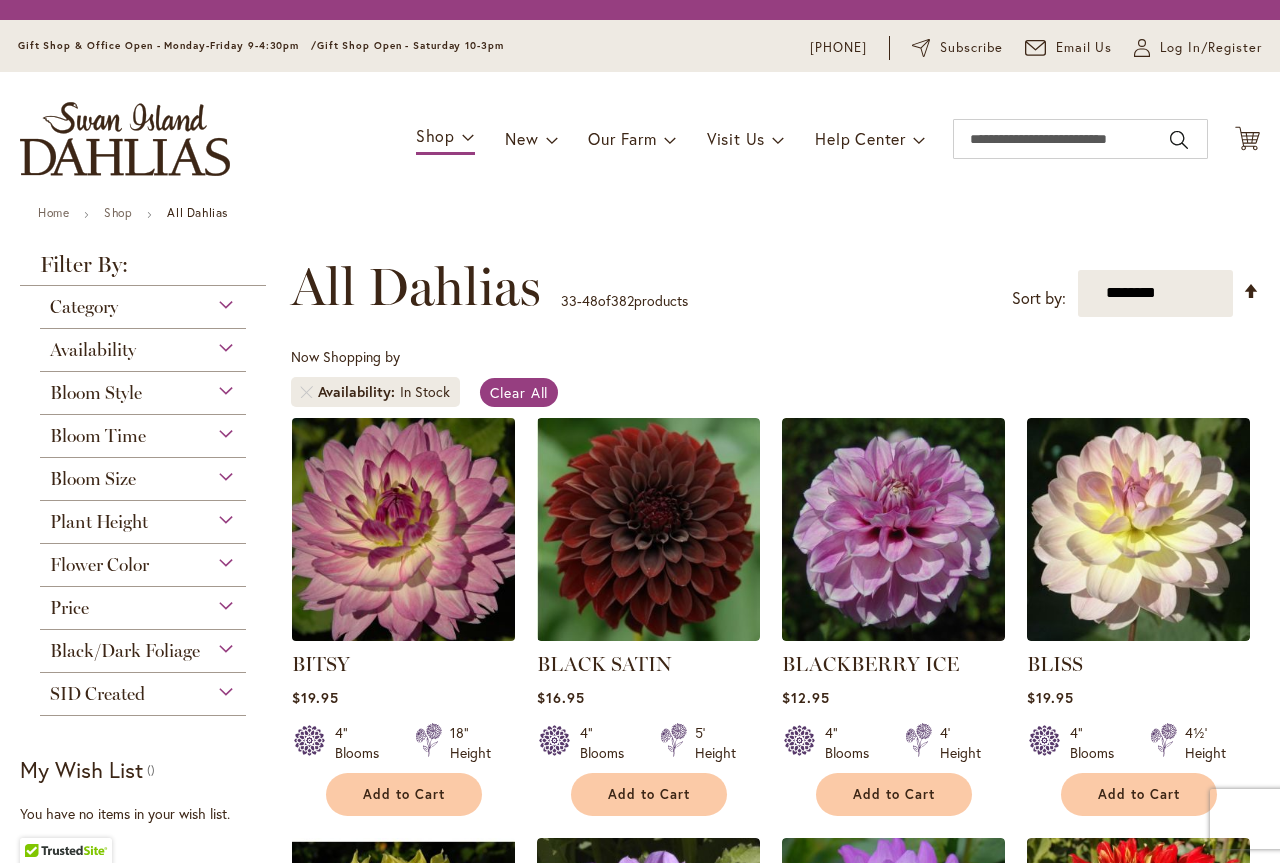 scroll, scrollTop: 0, scrollLeft: 0, axis: both 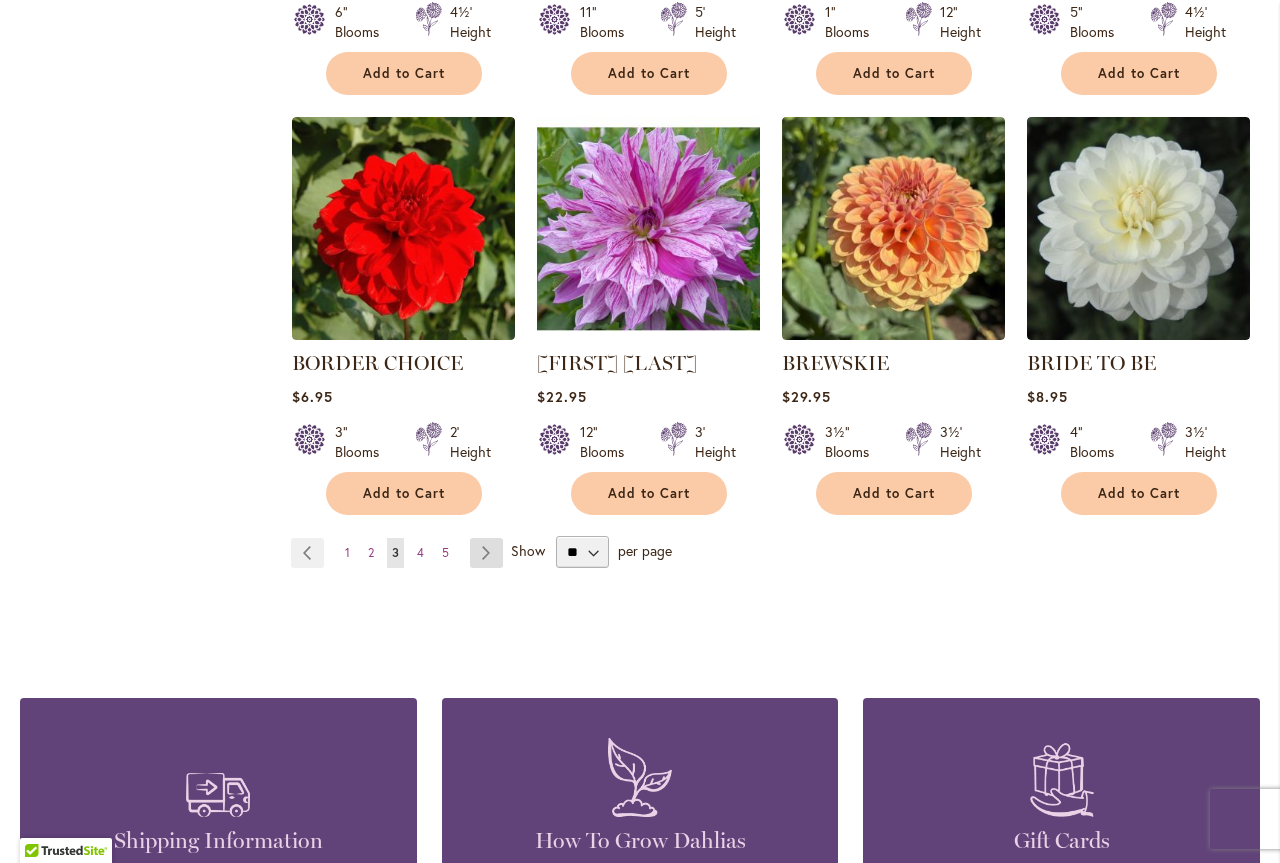 click on "Page
Next" at bounding box center (486, 553) 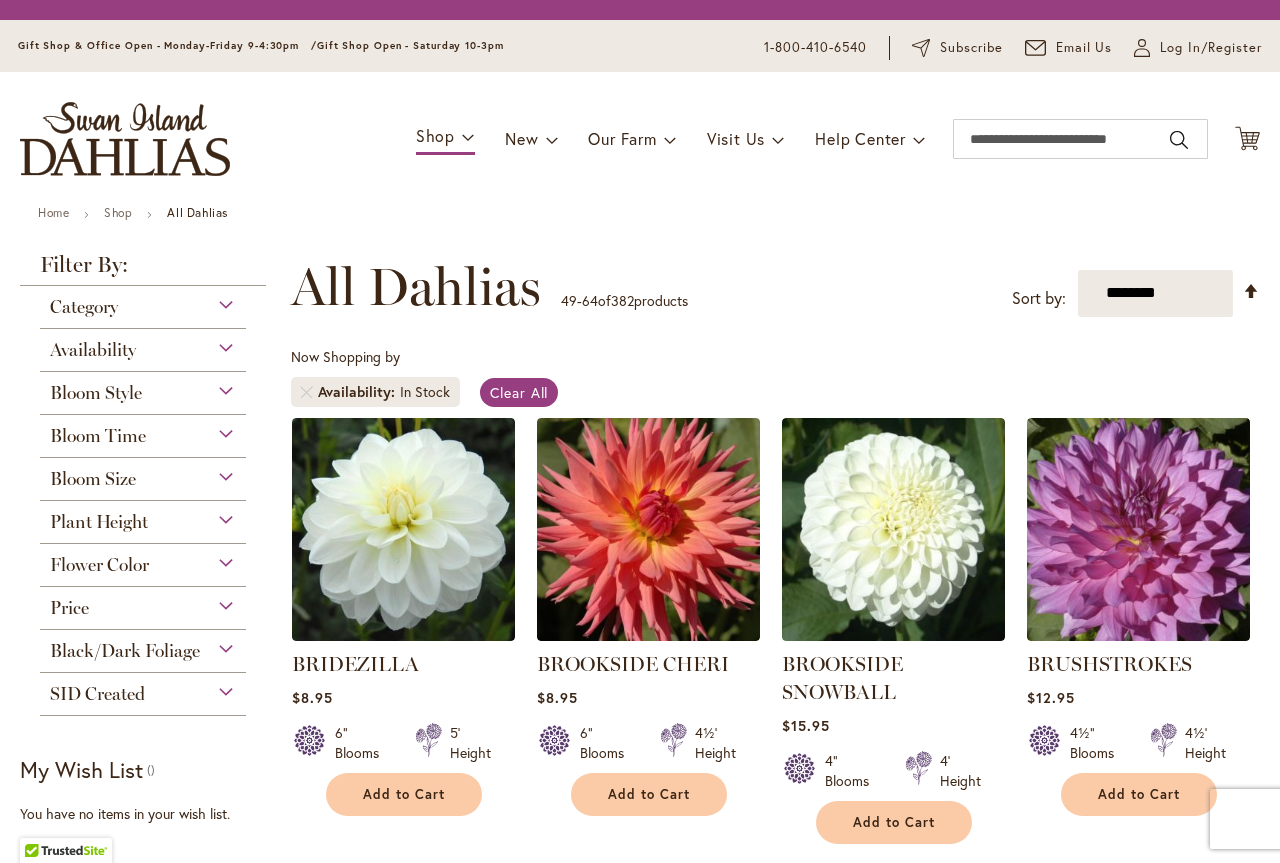 scroll, scrollTop: 0, scrollLeft: 0, axis: both 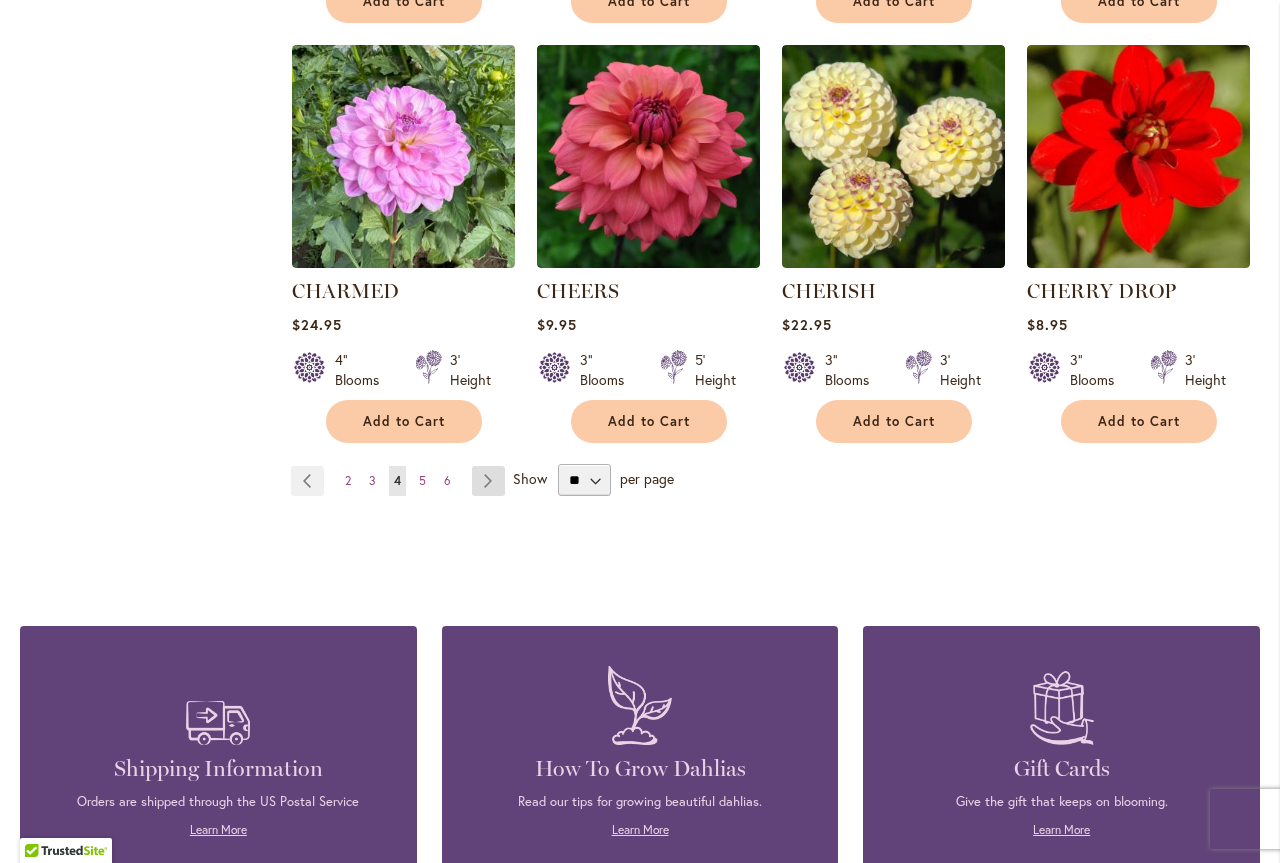 click on "Page
Next" at bounding box center [488, 481] 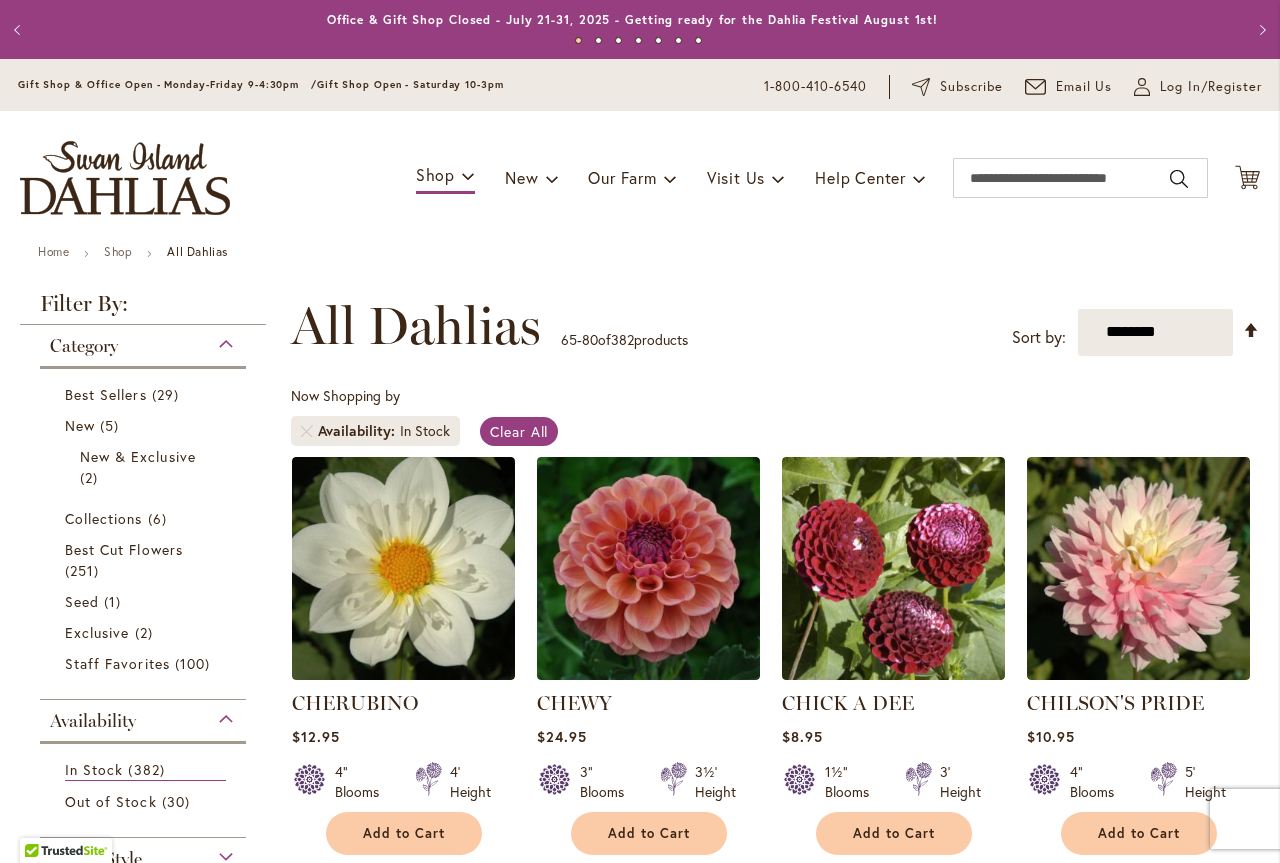 scroll, scrollTop: 0, scrollLeft: 0, axis: both 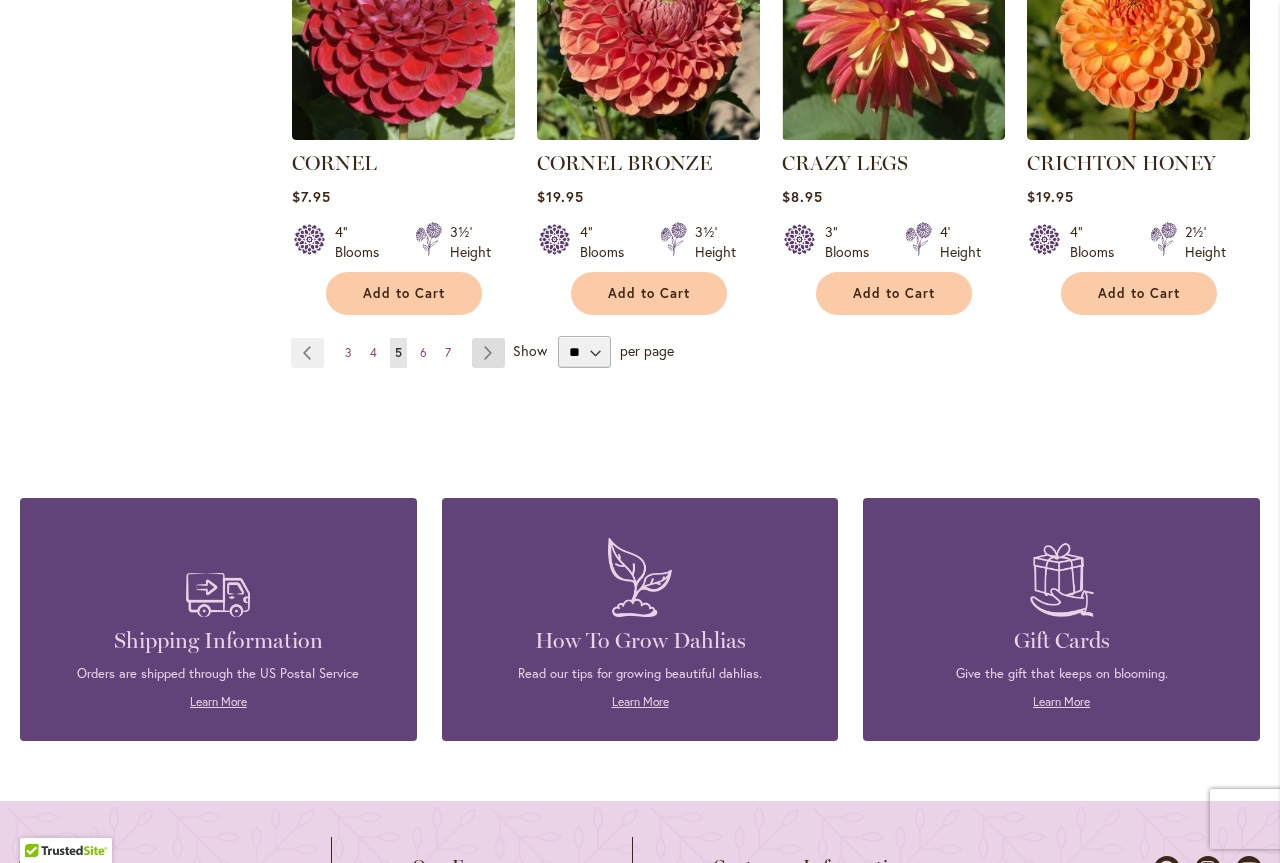 click on "Page
Next" at bounding box center [488, 353] 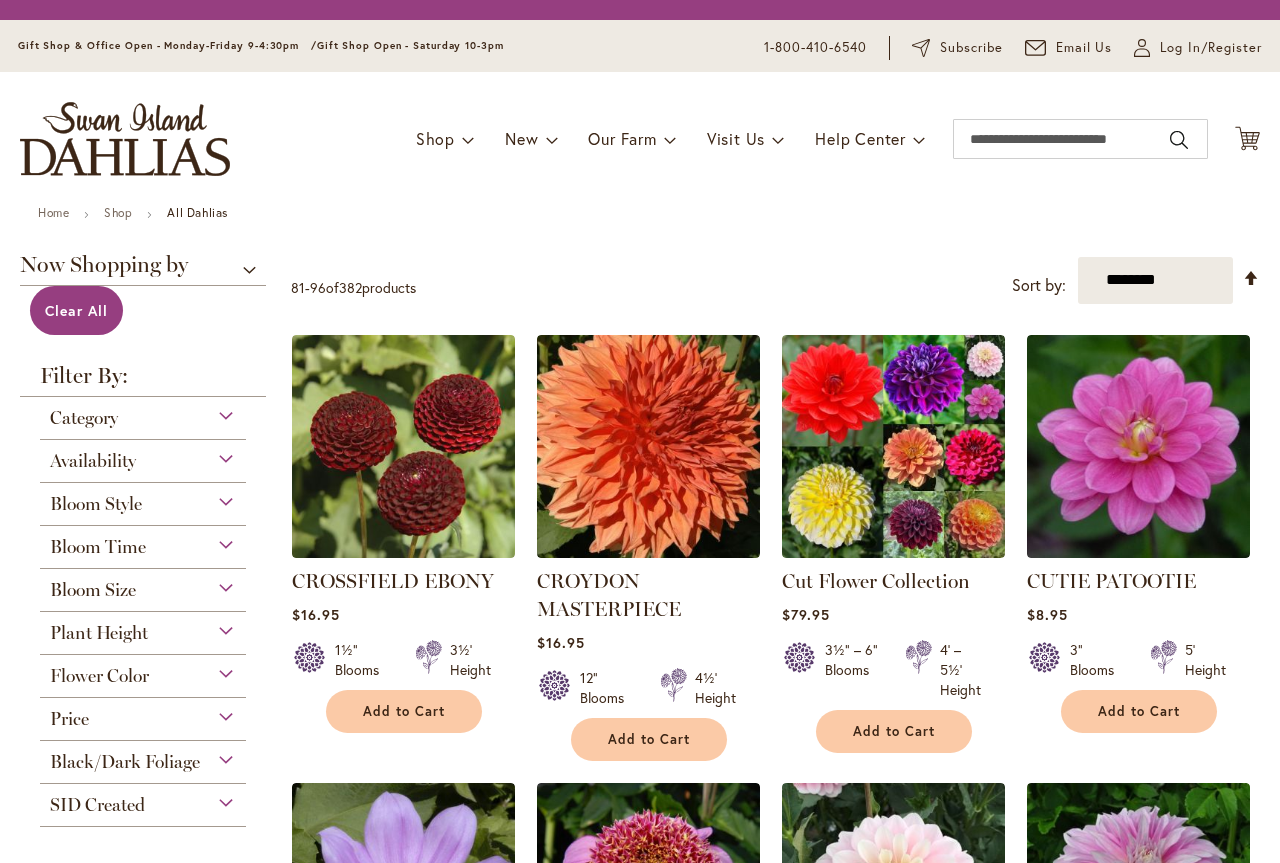 scroll, scrollTop: 0, scrollLeft: 0, axis: both 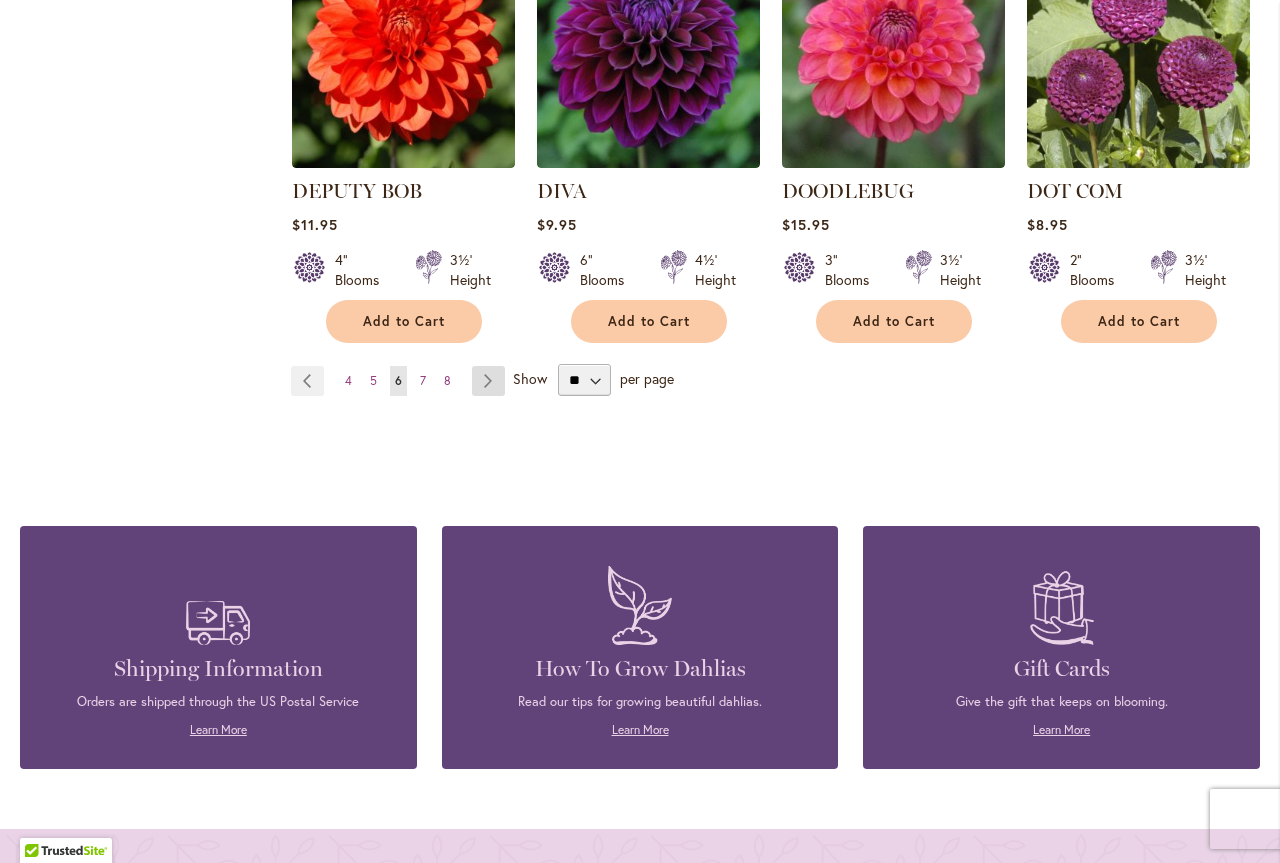 click on "Page
Next" at bounding box center (488, 381) 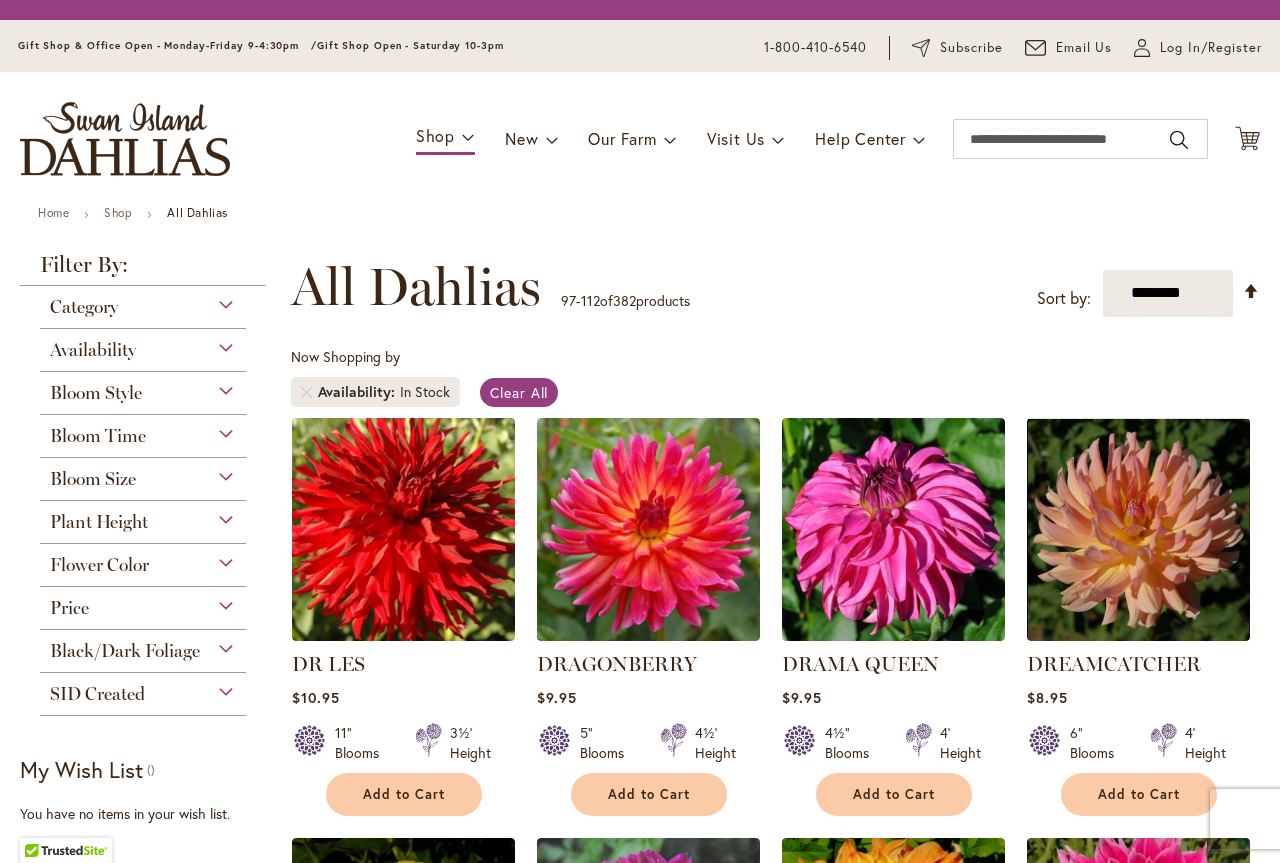scroll, scrollTop: 0, scrollLeft: 0, axis: both 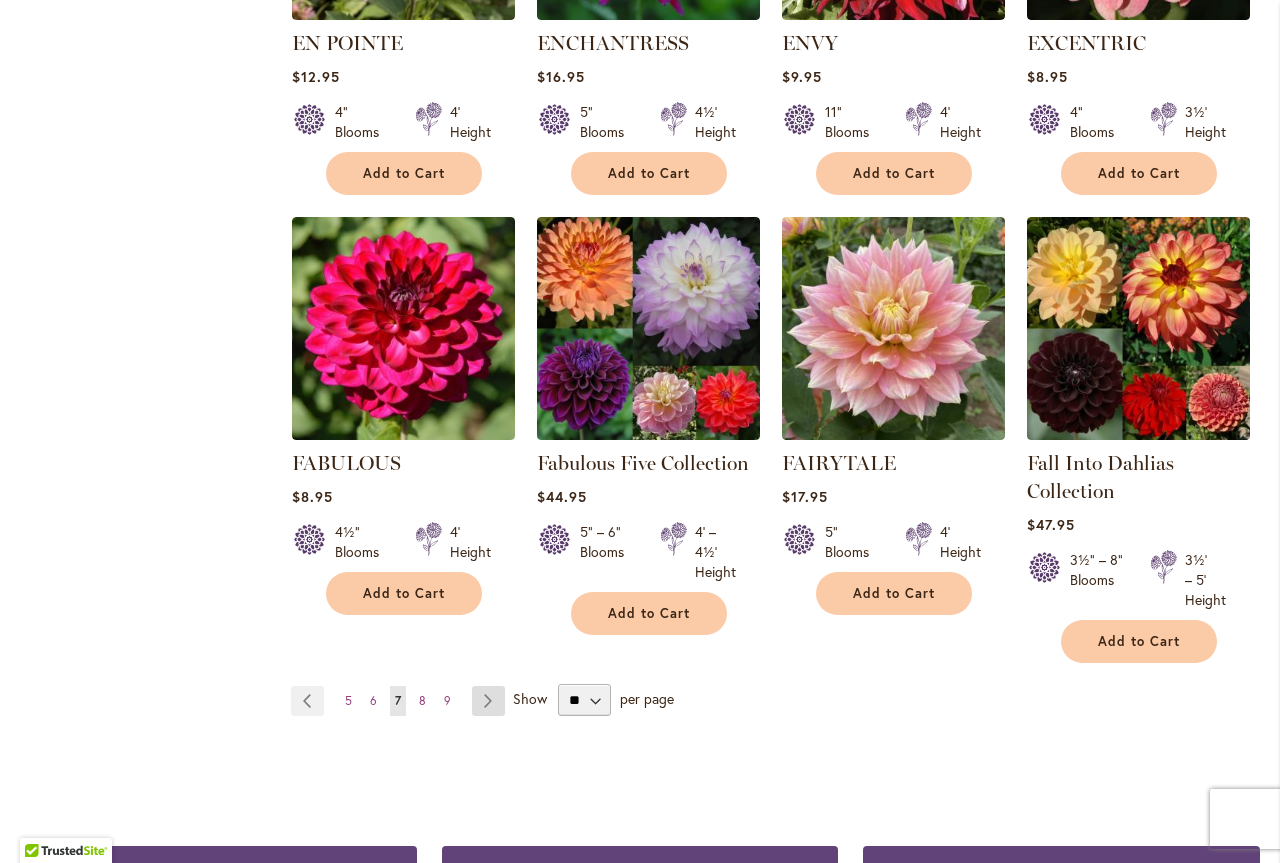 click on "Page
Next" at bounding box center [488, 701] 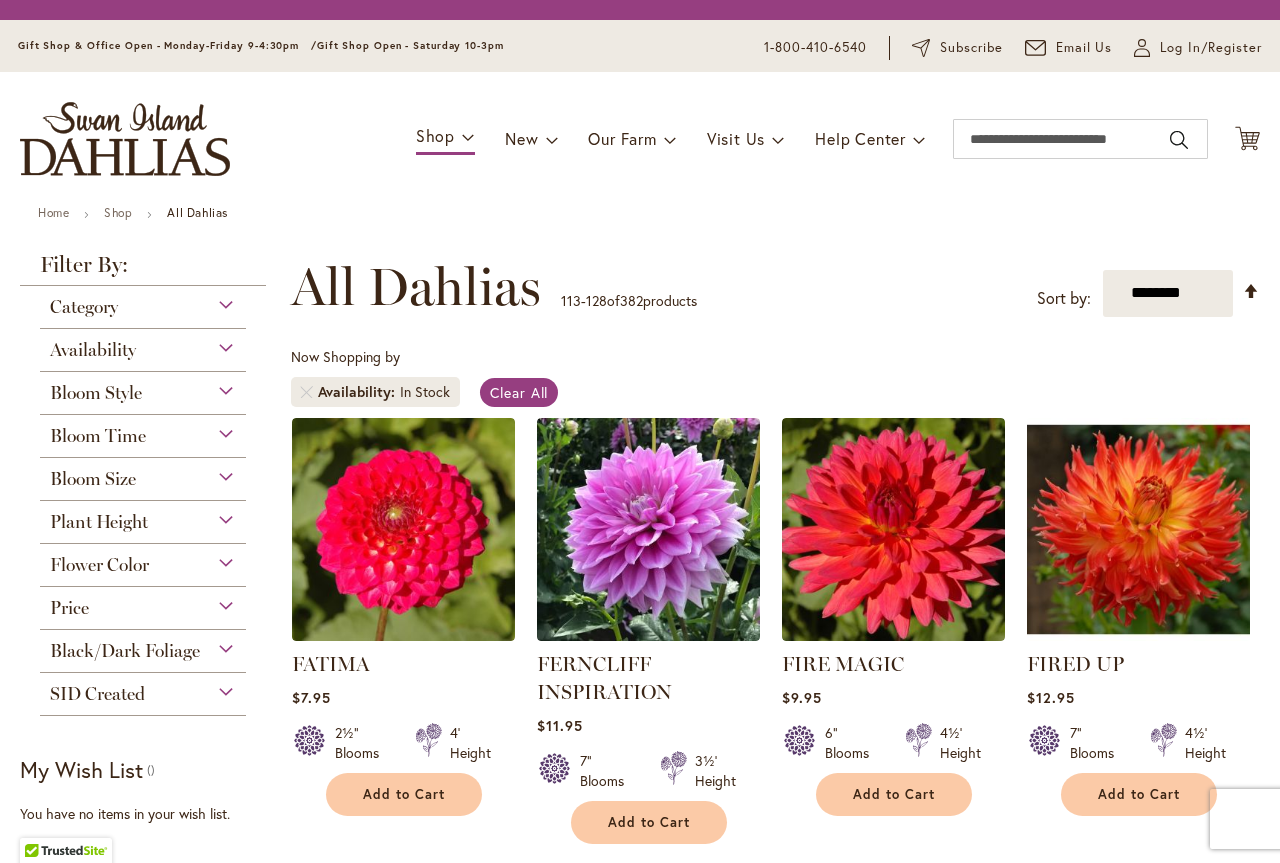 scroll, scrollTop: 0, scrollLeft: 0, axis: both 